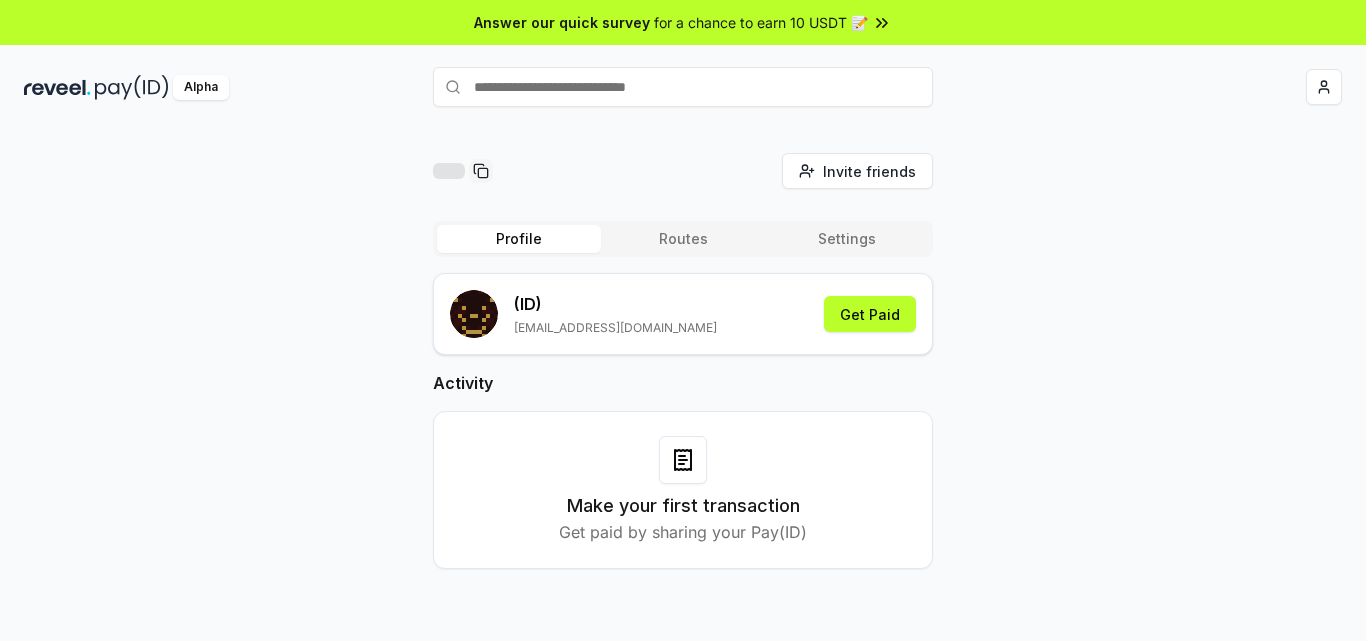 scroll, scrollTop: 0, scrollLeft: 0, axis: both 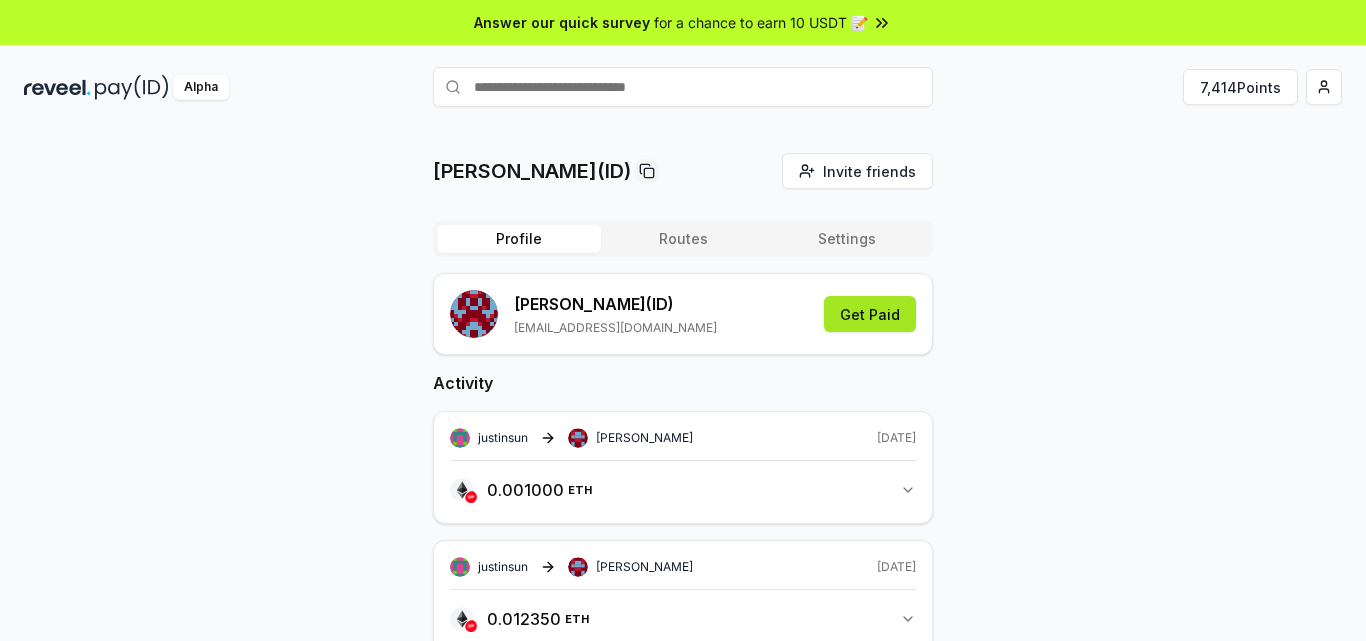 click on "Get Paid" at bounding box center (870, 314) 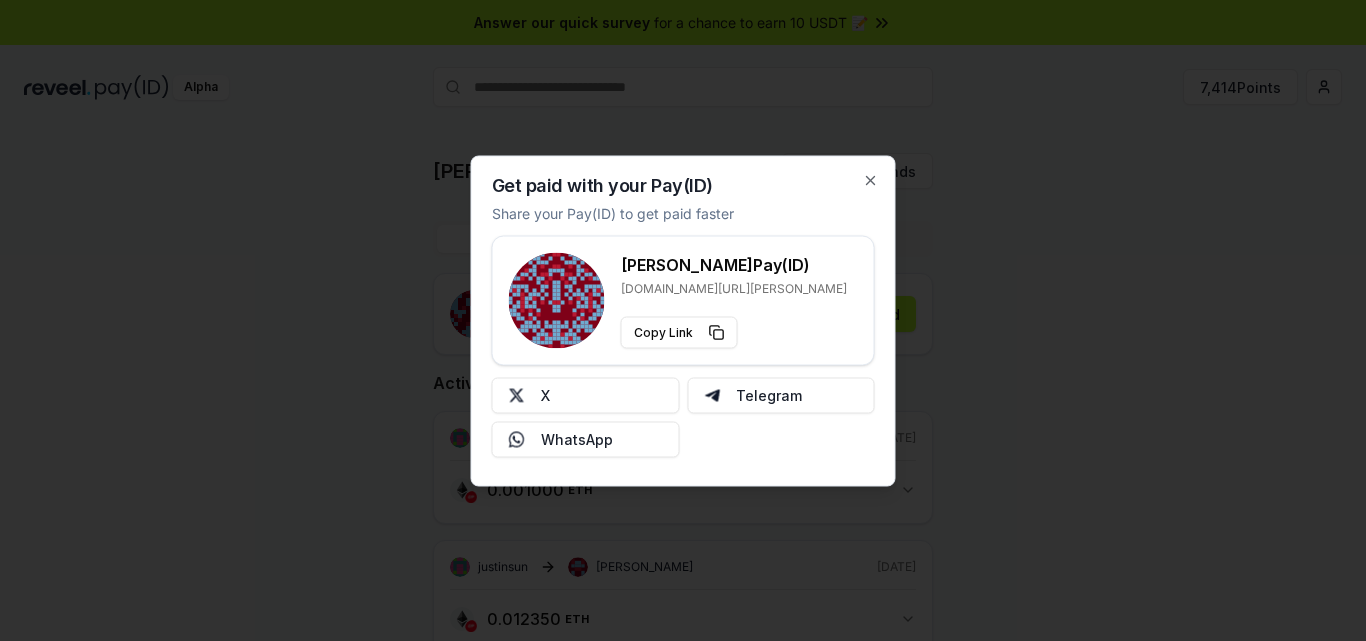 click at bounding box center (683, 320) 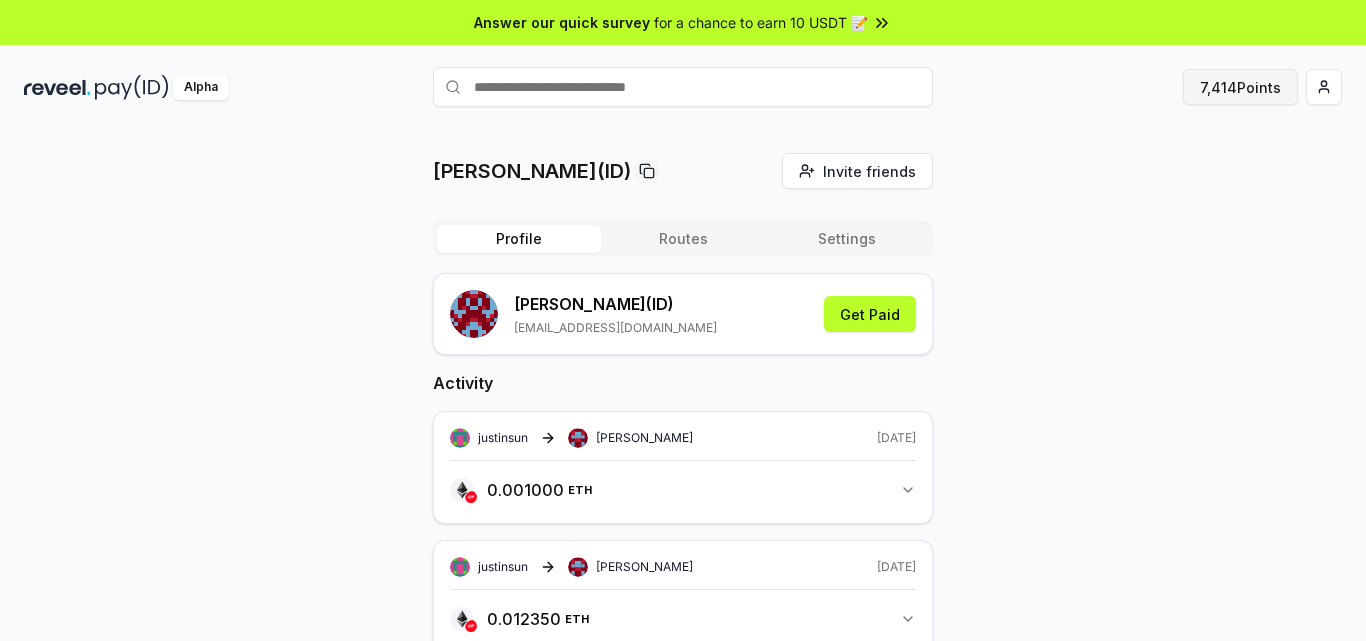 click on "7,414  Points" at bounding box center (1240, 87) 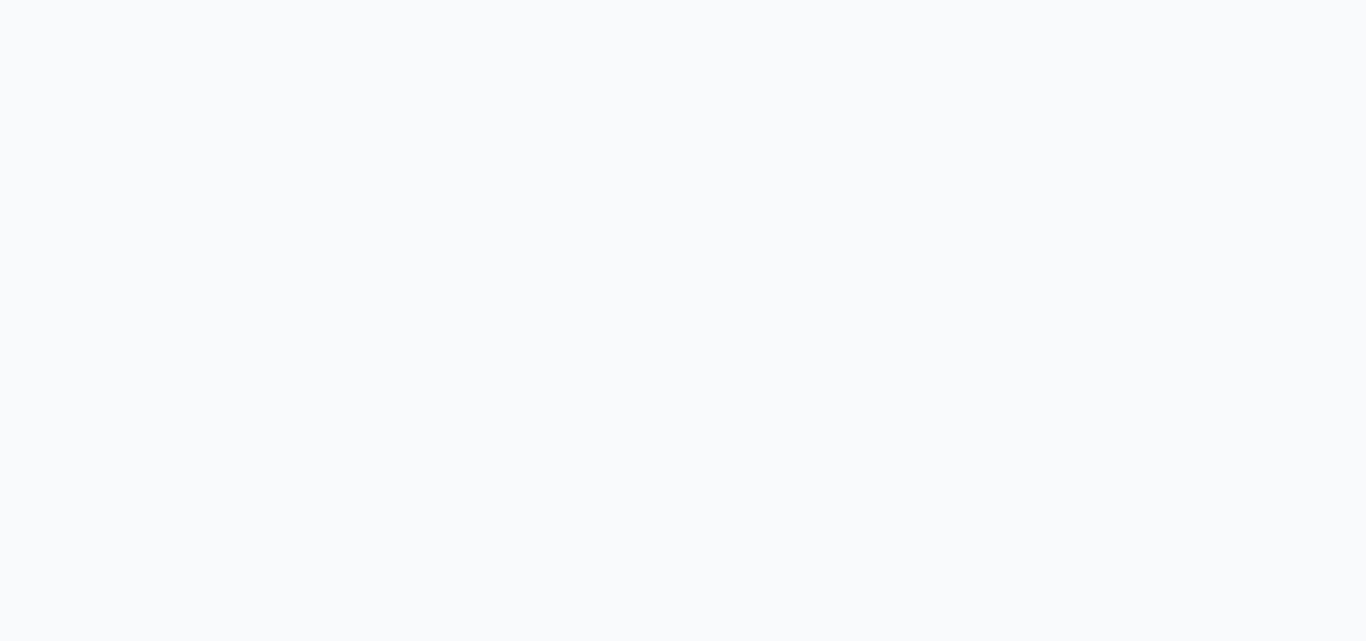 scroll, scrollTop: 0, scrollLeft: 0, axis: both 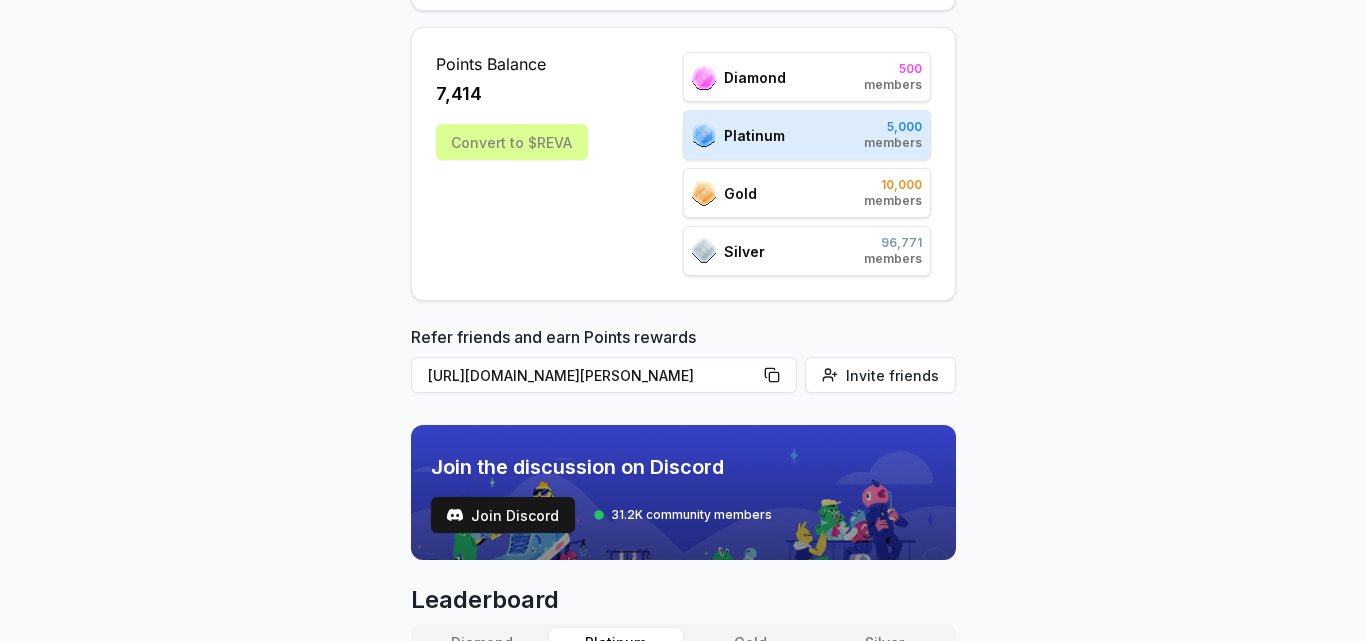 click on "Convert to $REVA" at bounding box center (512, 142) 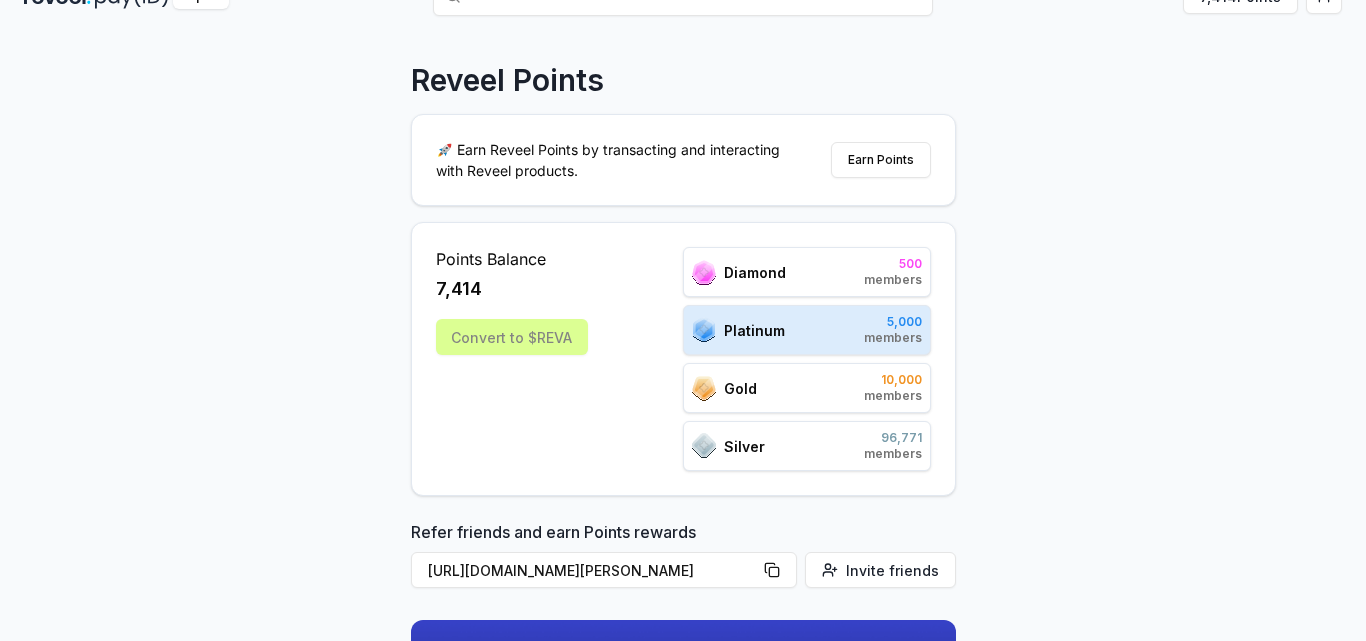 scroll, scrollTop: 0, scrollLeft: 0, axis: both 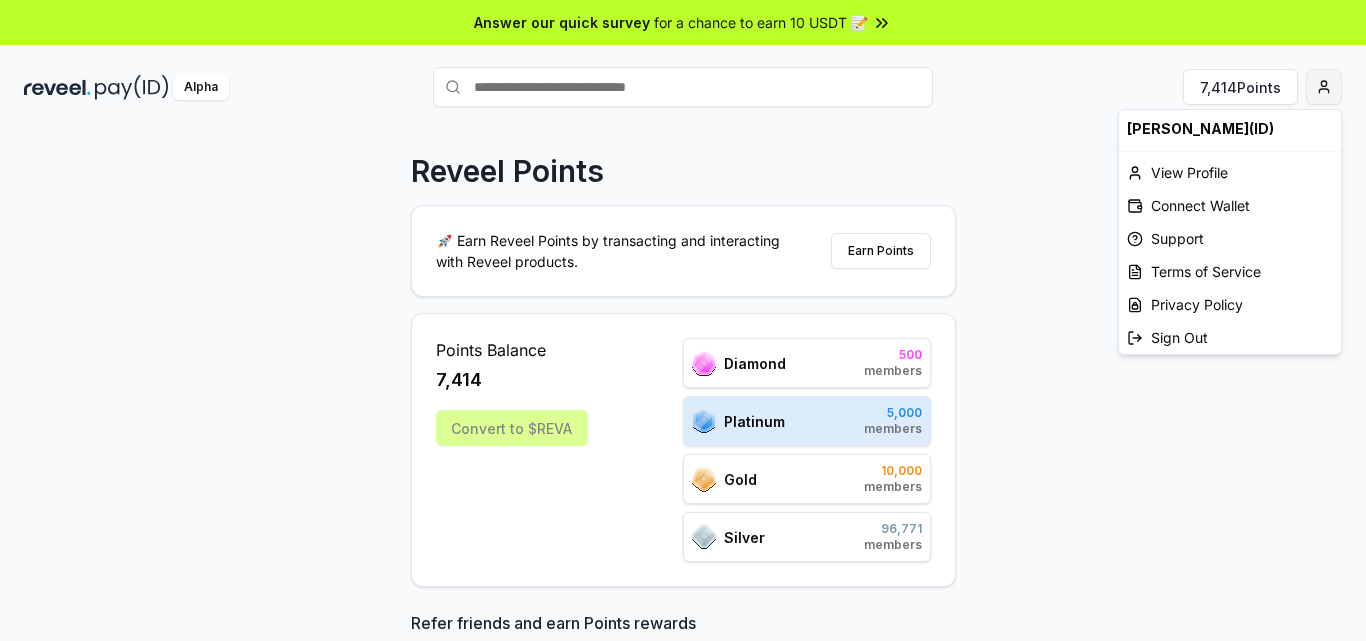 click on "Answer our quick survey for a chance to earn 10 USDT 📝 Alpha   7,414  Points Reveel Points  🚀 Earn Reveel Points by transacting and interacting with Reveel products. Earn Points Points Balance  7,414 Convert to $REVA Diamond 500 members Platinum 5,000 members Gold 10,000 members Silver 96,771 members Refer friends and earn Points rewards https://reveel.id/refer/Trump Invite friends Join the discussion on Discord Join Discord     31.2K community members Leaderboard Diamond Platinum Gold Silver Rank Pay(ID) Points # 702 Trump 7,312 # 501 789 12,988 # 502 core 12,952 # 503 natalia 12,934 # 504 dyingreplica8105 12,934 # 505 makssimfortzswtb 12,934 # 506 org 12,928 # 507 dante00023 12,856 # 508 0xcalderascale 12,844 # 509 thisneverends 12,843 # 510 navallicensee861 12,843 Previous 1 2 3 4 5 More pages 500 Next Trump(ID)   View Profile   Connect Wallet   Support   Terms of Service   Privacy Policy   Sign Out" at bounding box center (683, 320) 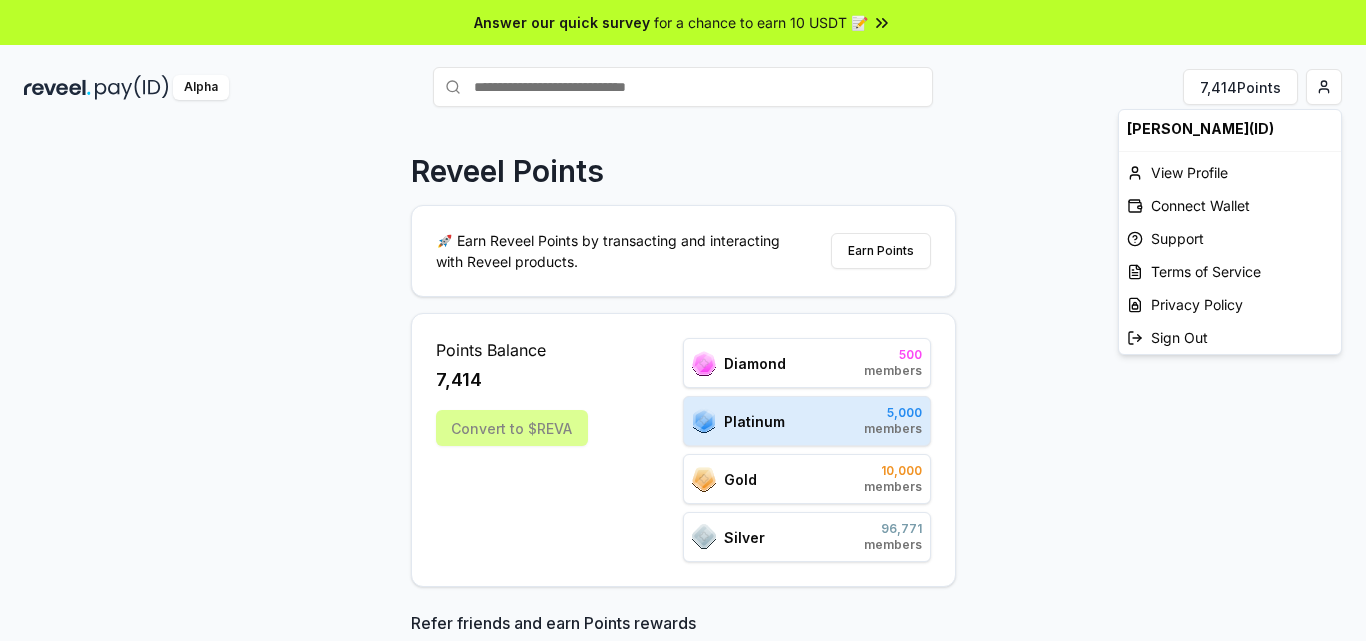 click on "Answer our quick survey for a chance to earn 10 USDT 📝 Alpha   7,414  Points Reveel Points  🚀 Earn Reveel Points by transacting and interacting with Reveel products. Earn Points Points Balance  7,414 Convert to $REVA Diamond 500 members Platinum 5,000 members Gold 10,000 members Silver 96,771 members Refer friends and earn Points rewards https://reveel.id/refer/Trump Invite friends Join the discussion on Discord Join Discord     31.2K community members Leaderboard Diamond Platinum Gold Silver Rank Pay(ID) Points # 702 Trump 7,312 # 501 789 12,988 # 502 core 12,952 # 503 natalia 12,934 # 504 dyingreplica8105 12,934 # 505 makssimfortzswtb 12,934 # 506 org 12,928 # 507 dante00023 12,856 # 508 0xcalderascale 12,844 # 509 thisneverends 12,843 # 510 navallicensee861 12,843 Previous 1 2 3 4 5 More pages 500 Next Trump(ID)   View Profile   Connect Wallet   Support   Terms of Service   Privacy Policy   Sign Out" at bounding box center (683, 320) 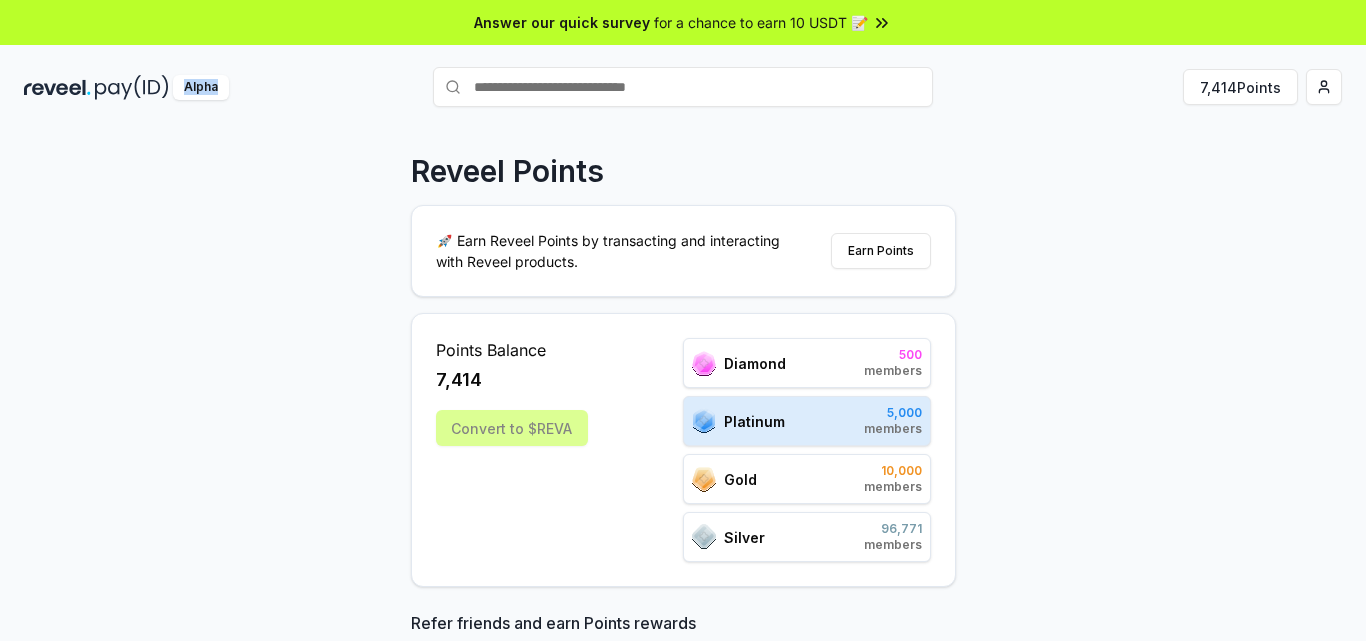 click on "Alpha" at bounding box center [201, 87] 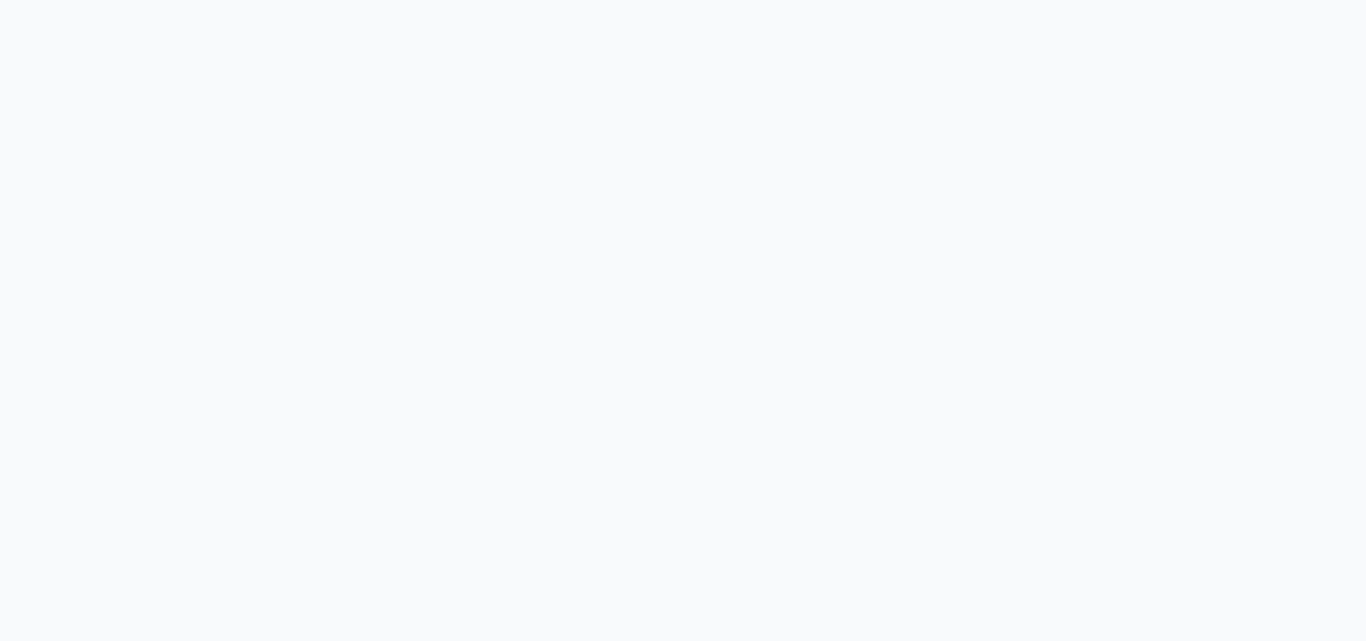scroll, scrollTop: 0, scrollLeft: 0, axis: both 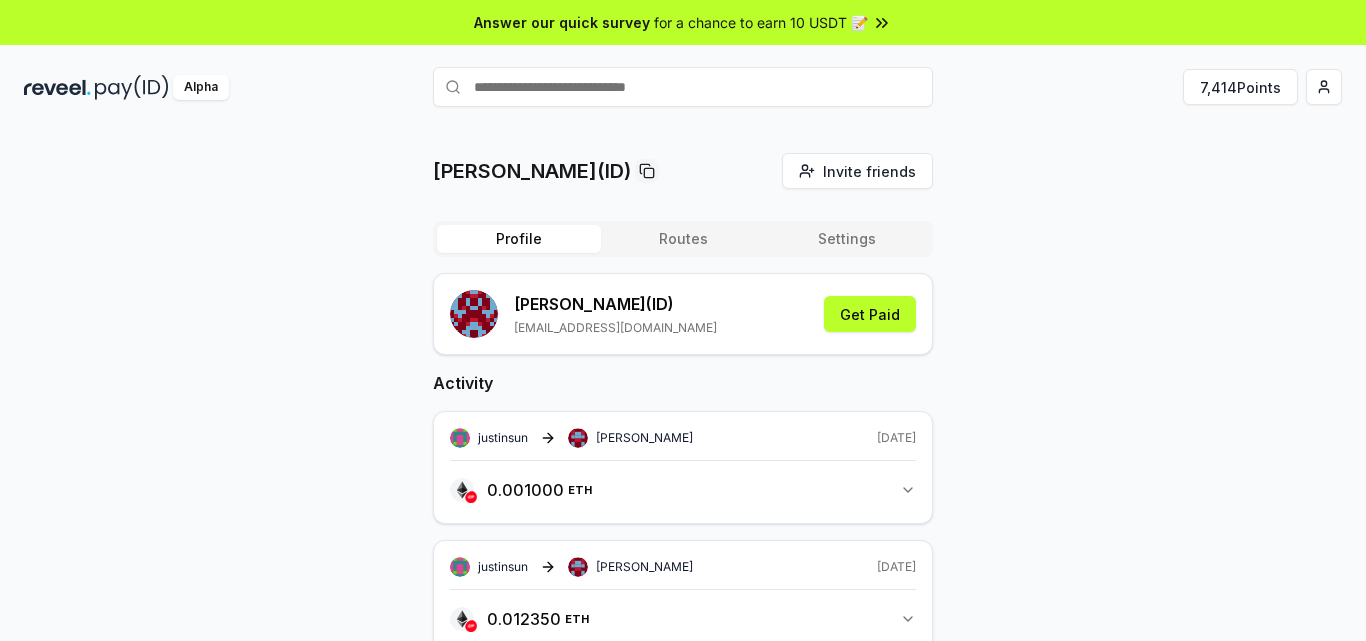click at bounding box center (57, 87) 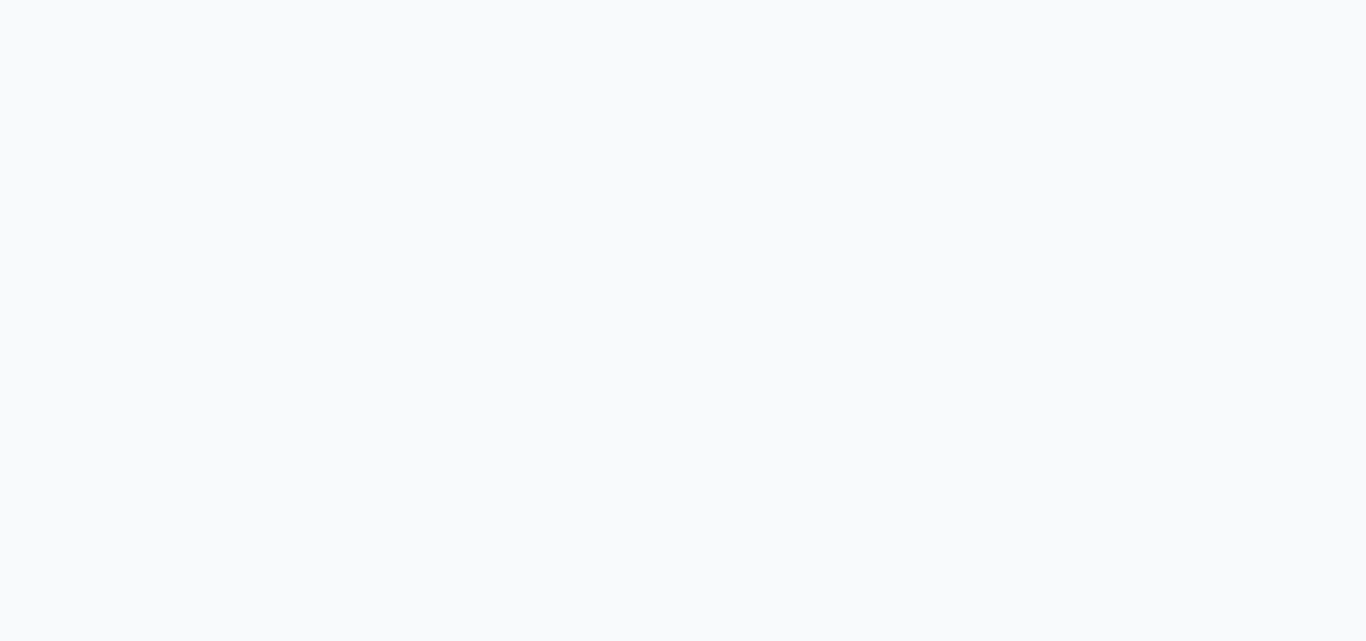 scroll, scrollTop: 0, scrollLeft: 0, axis: both 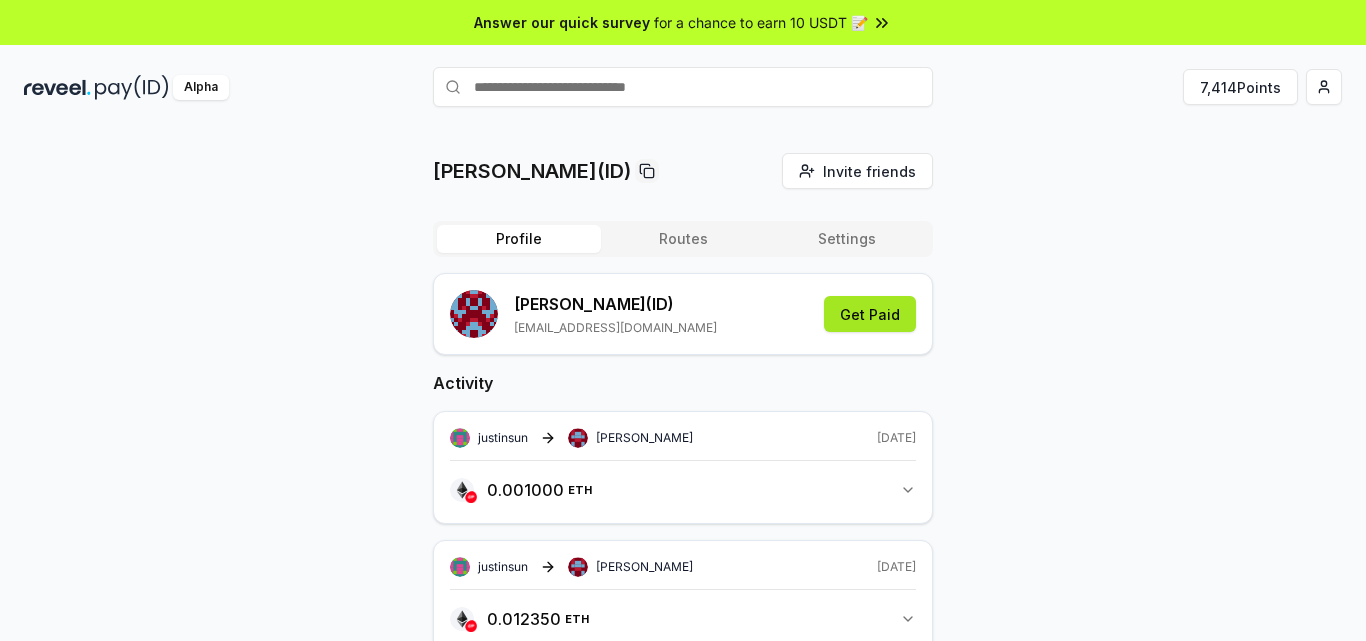 click on "Get Paid" at bounding box center (870, 314) 